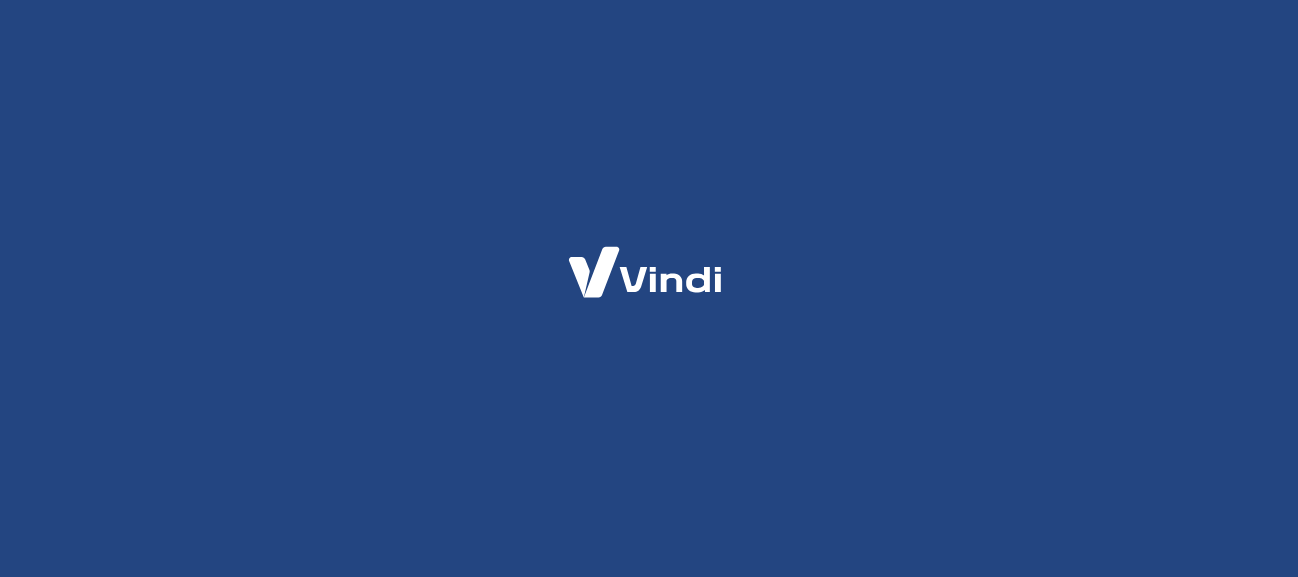 scroll, scrollTop: 0, scrollLeft: 0, axis: both 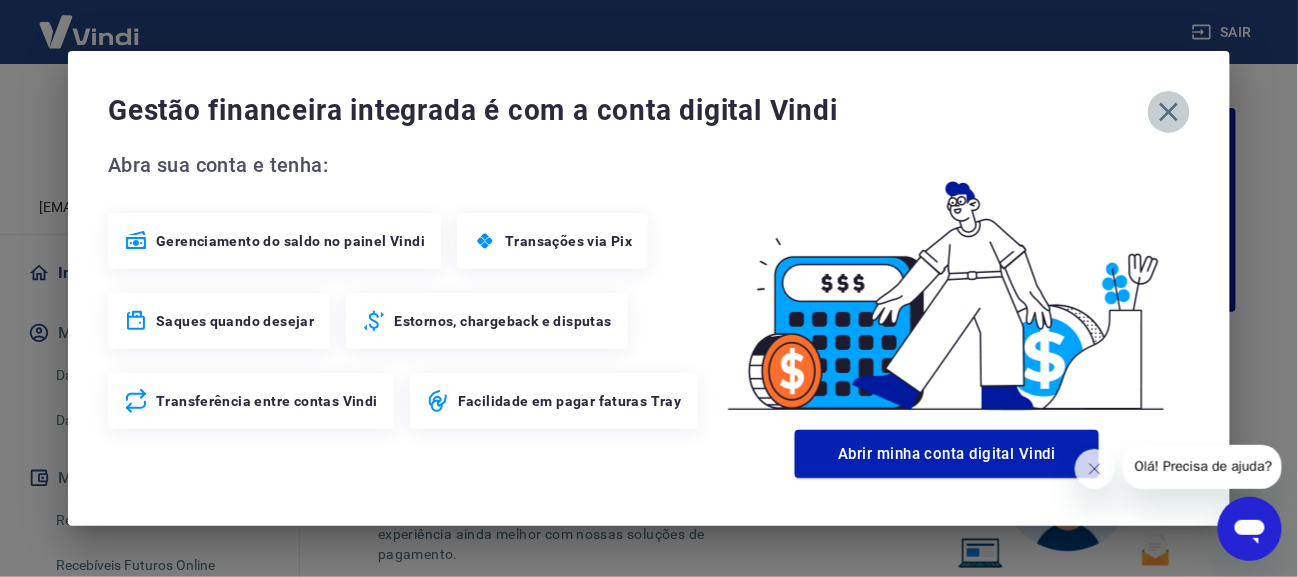 click 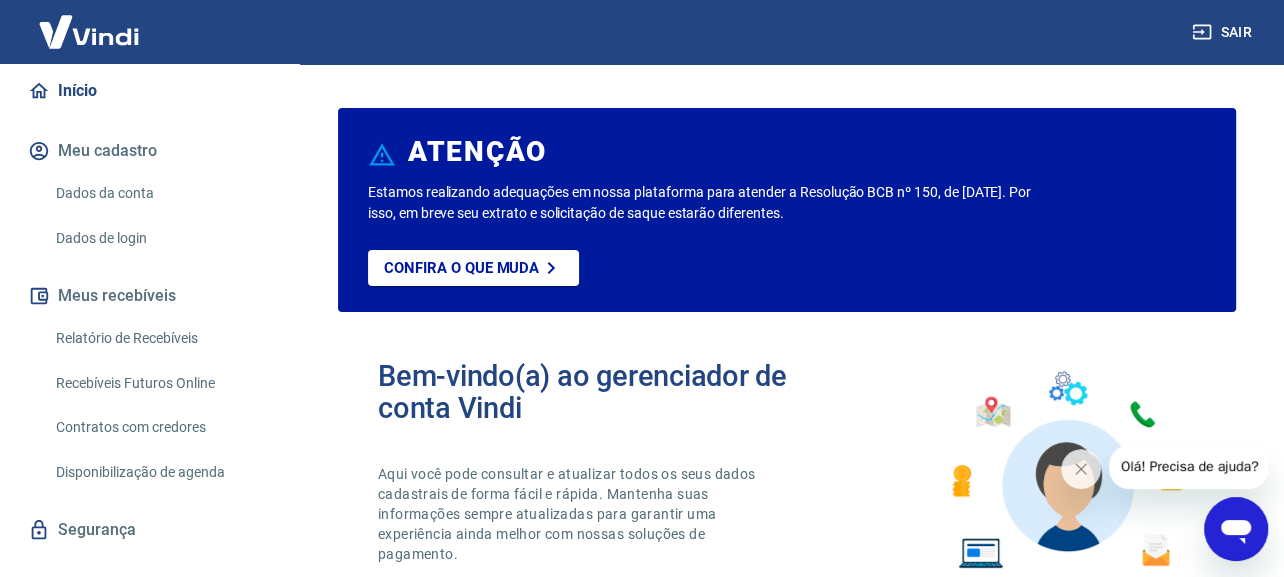 scroll, scrollTop: 200, scrollLeft: 0, axis: vertical 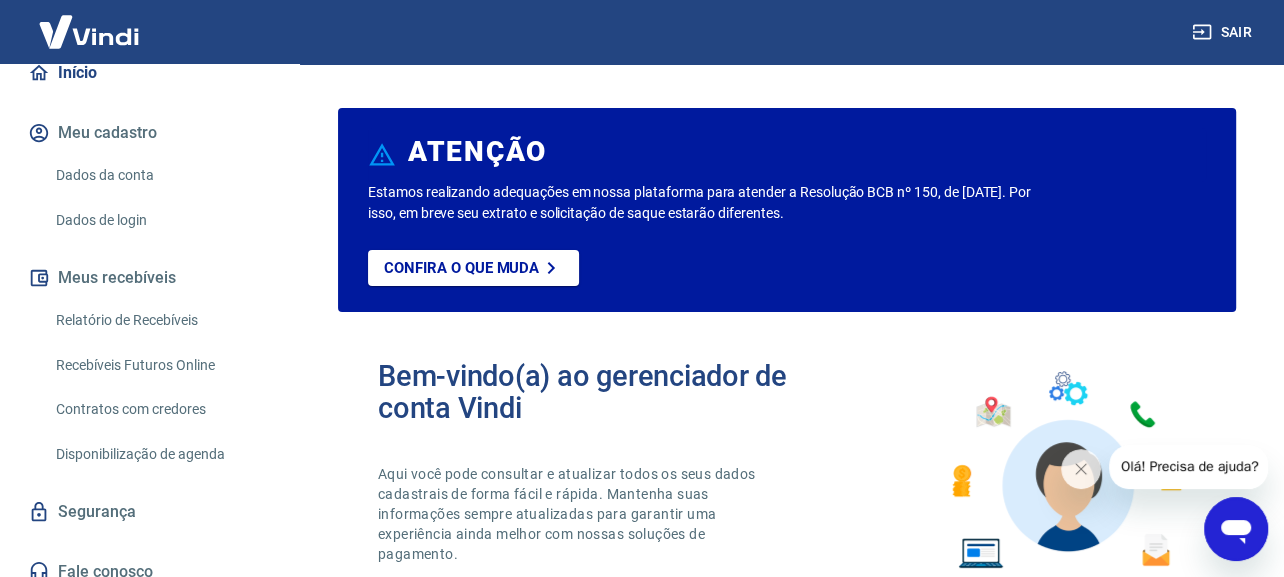 click on "Relatório de Recebíveis" at bounding box center (161, 320) 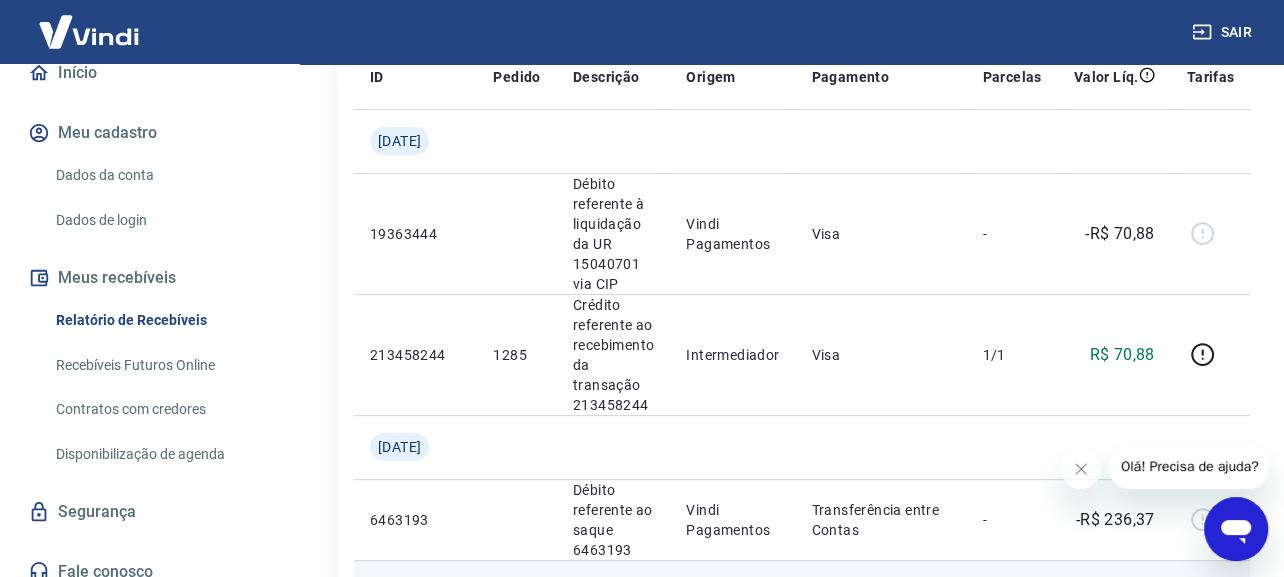 scroll, scrollTop: 200, scrollLeft: 0, axis: vertical 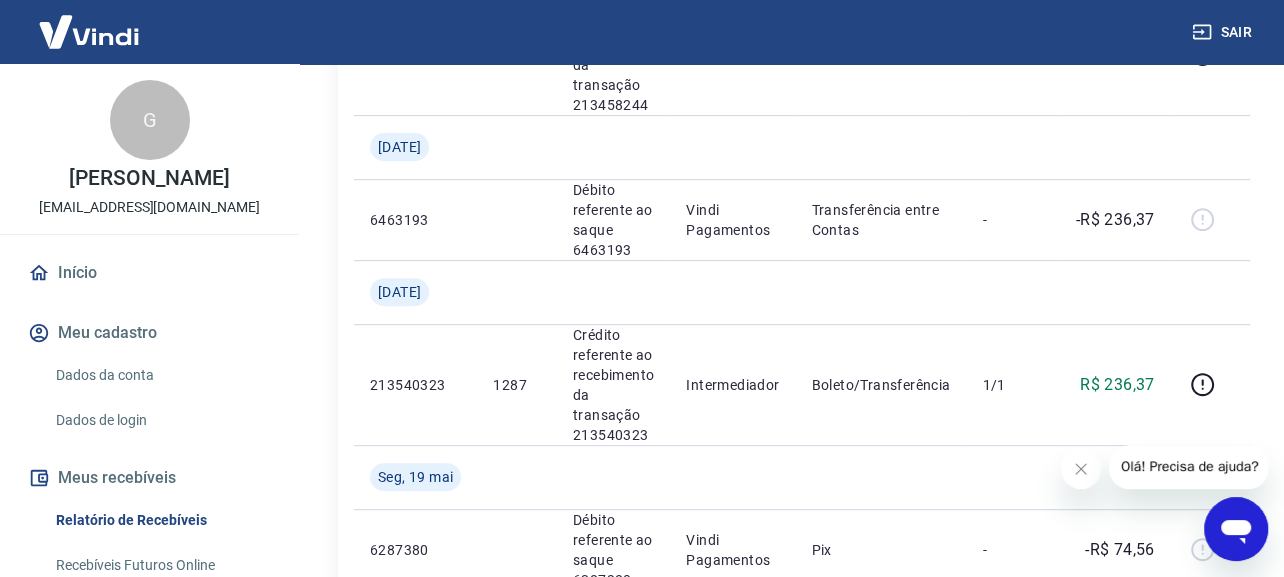 click on "Meu cadastro" at bounding box center [149, 333] 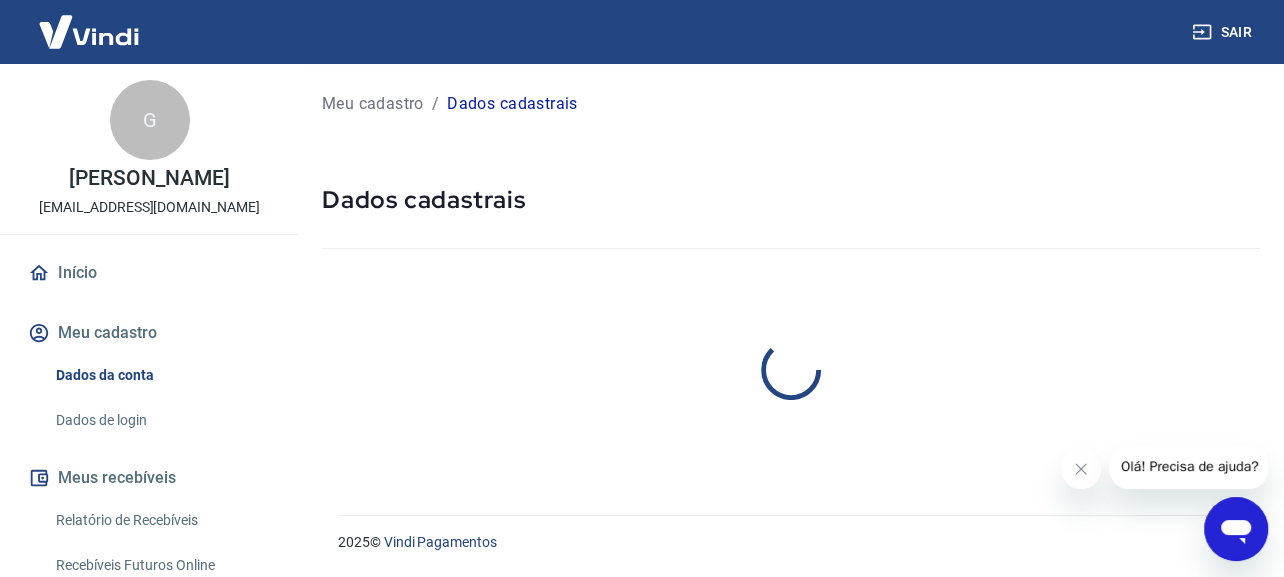 scroll, scrollTop: 0, scrollLeft: 0, axis: both 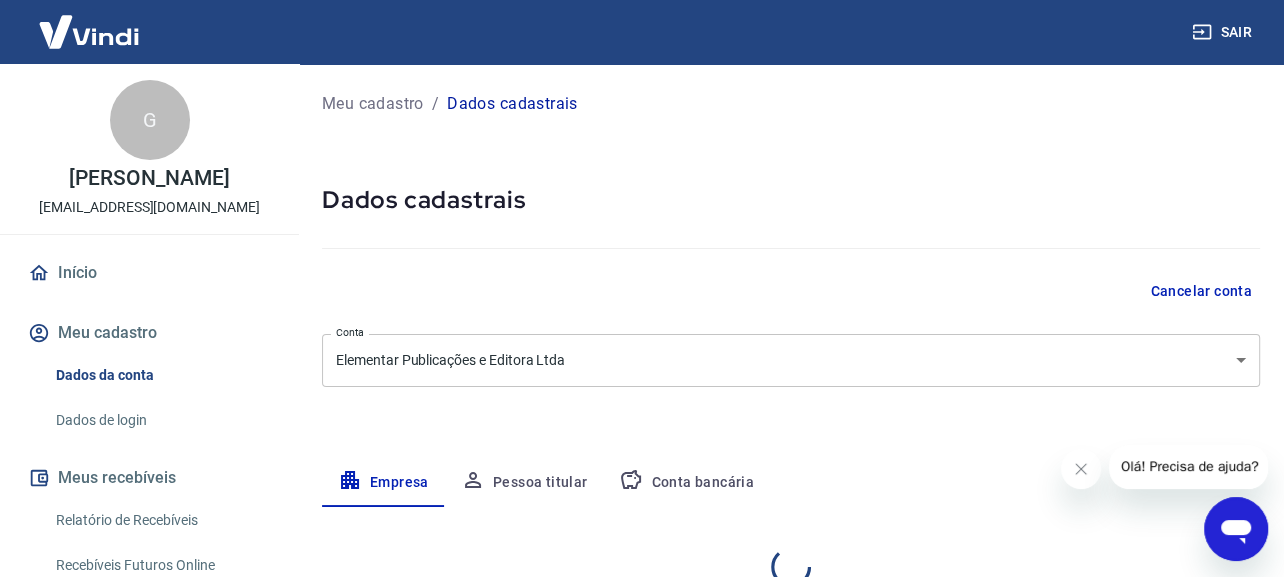 select on "SP" 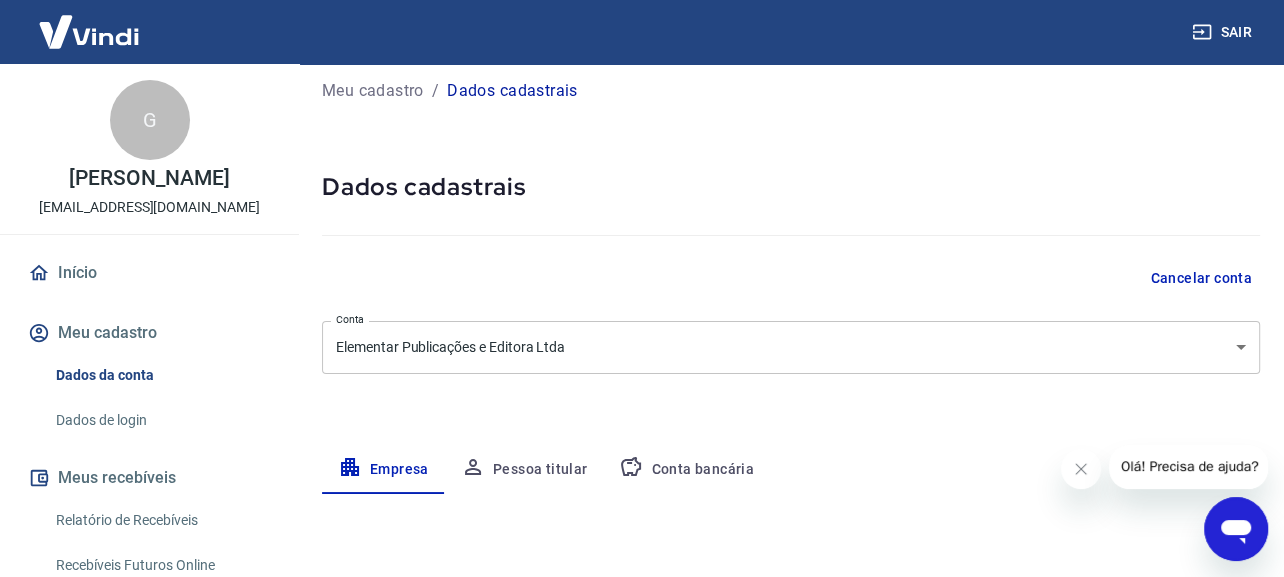 scroll, scrollTop: 0, scrollLeft: 0, axis: both 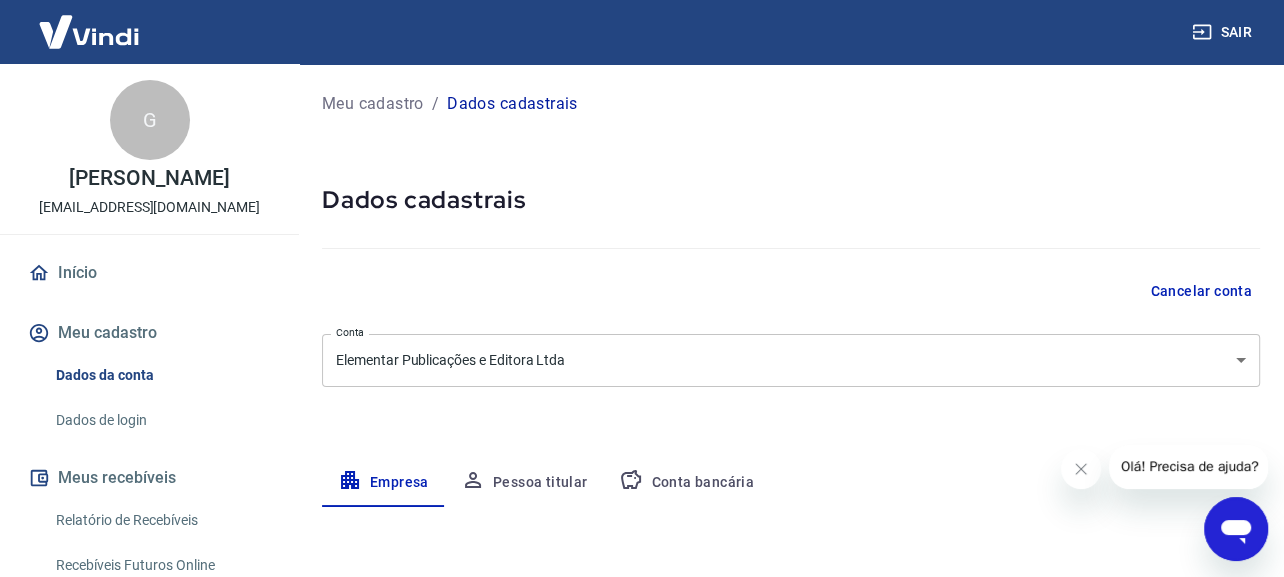 click on "Meu cadastro" at bounding box center (149, 333) 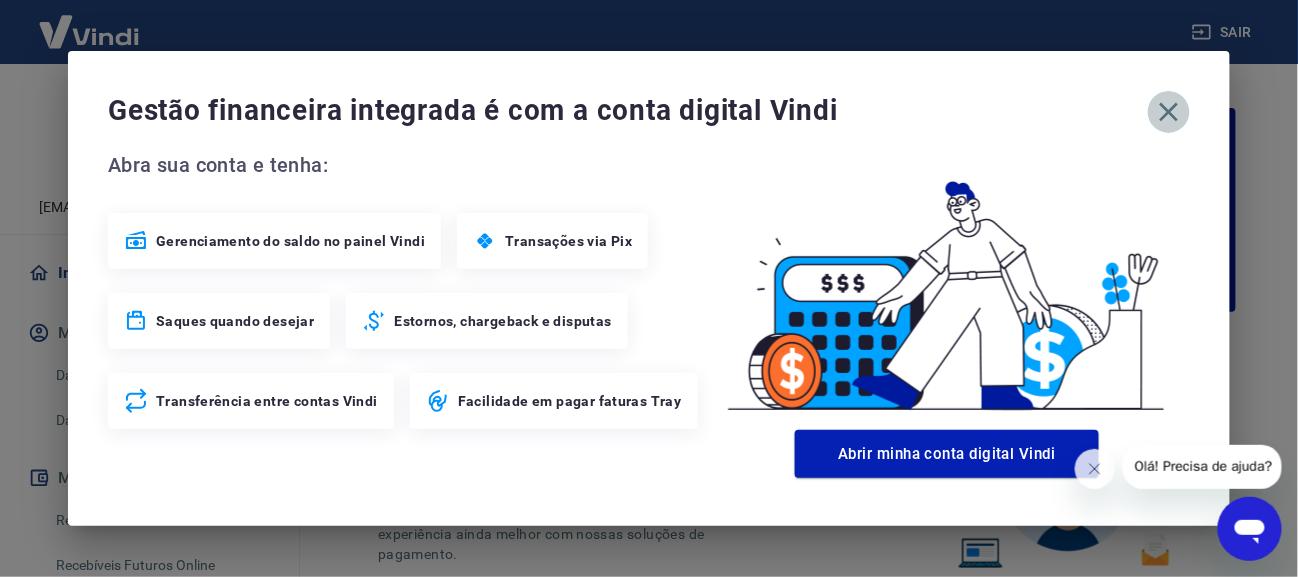 click 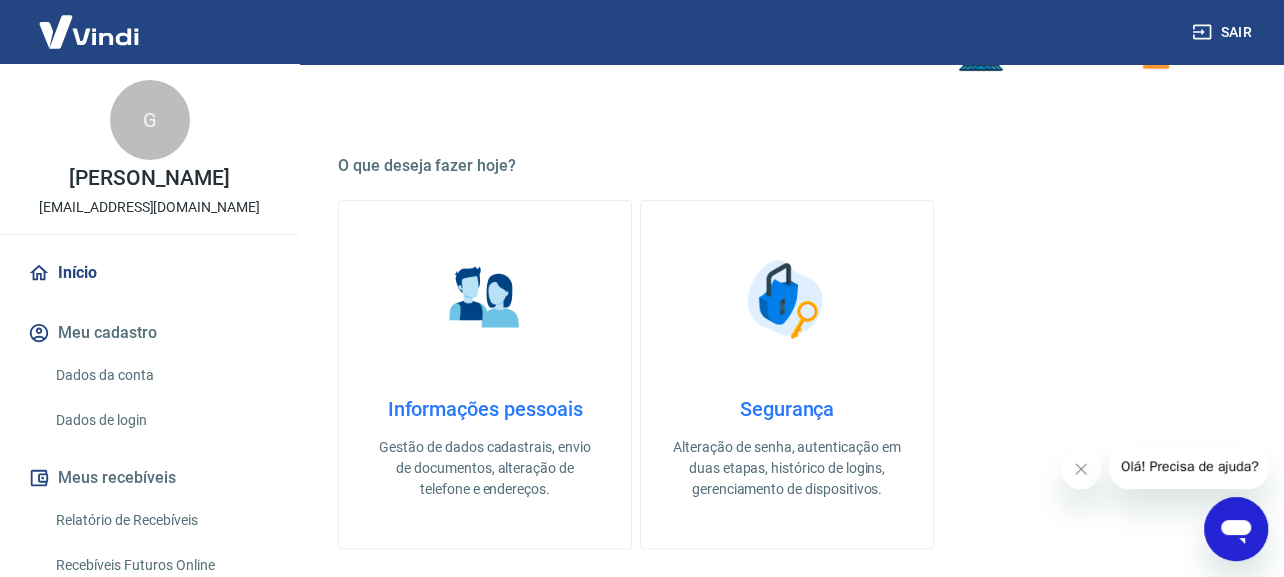 scroll, scrollTop: 500, scrollLeft: 0, axis: vertical 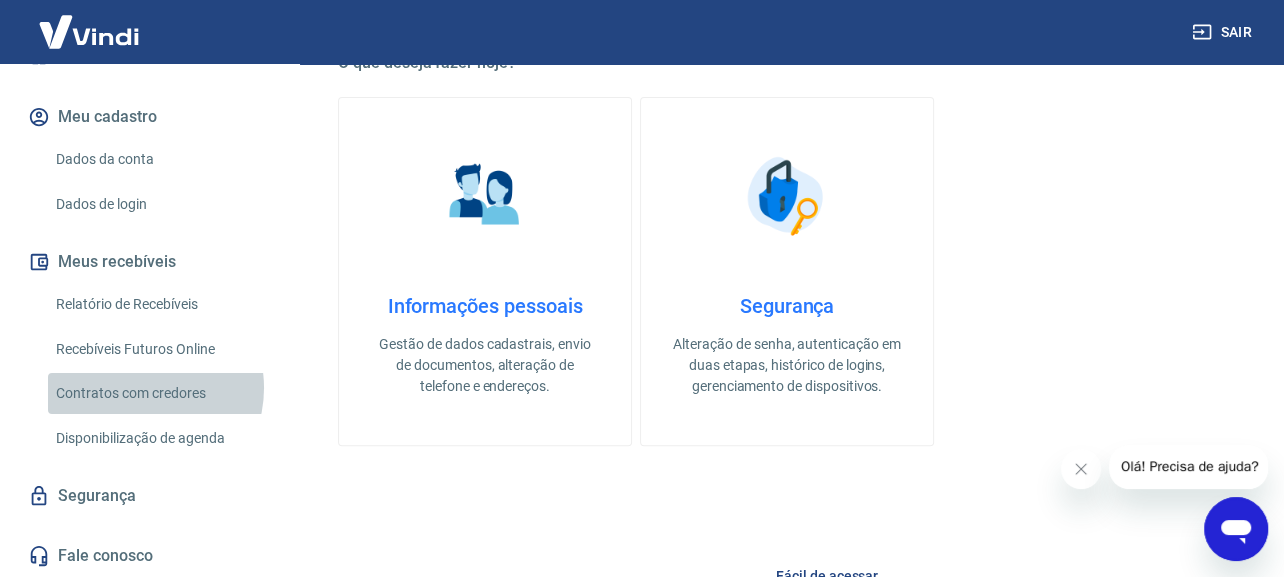 click on "Contratos com credores" at bounding box center (161, 393) 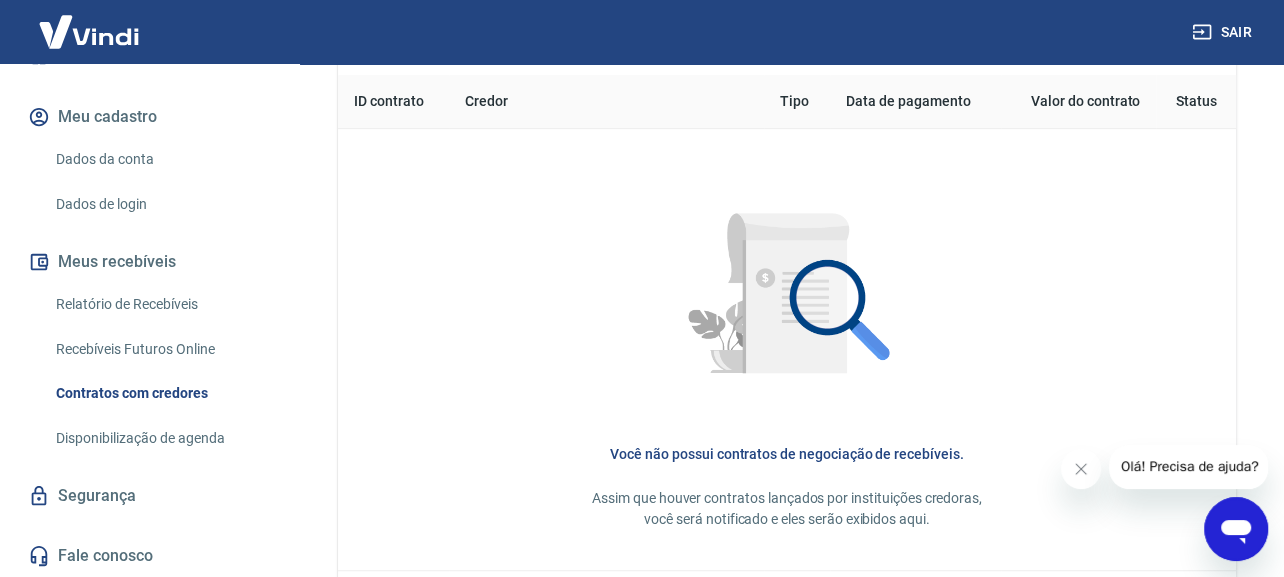 scroll, scrollTop: 800, scrollLeft: 0, axis: vertical 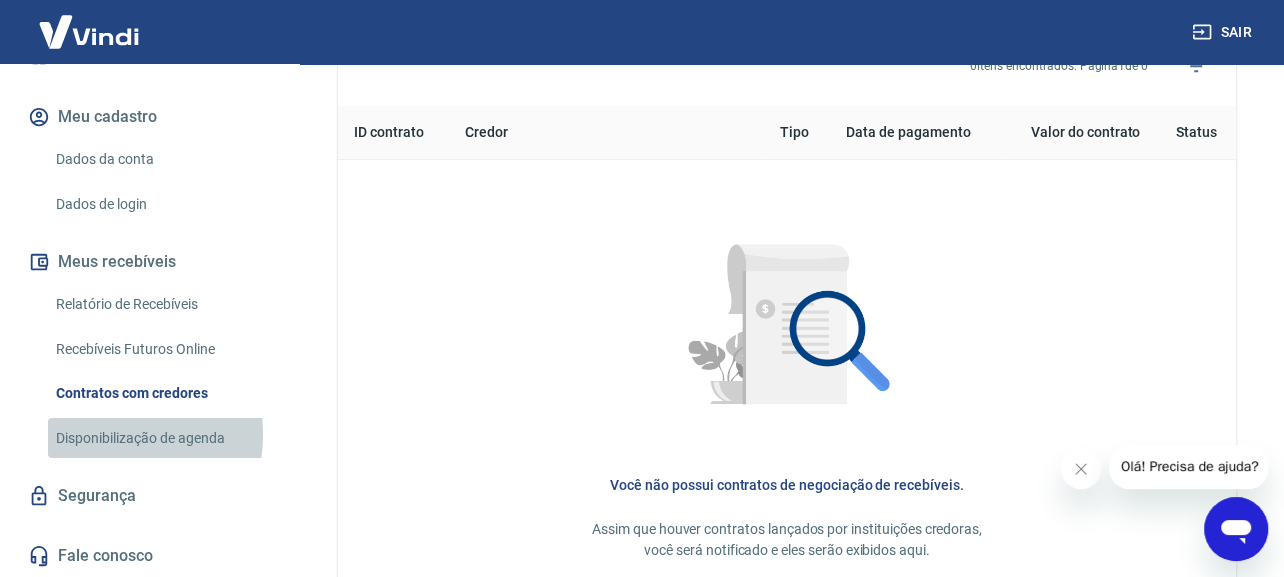 click on "Disponibilização de agenda" at bounding box center (161, 438) 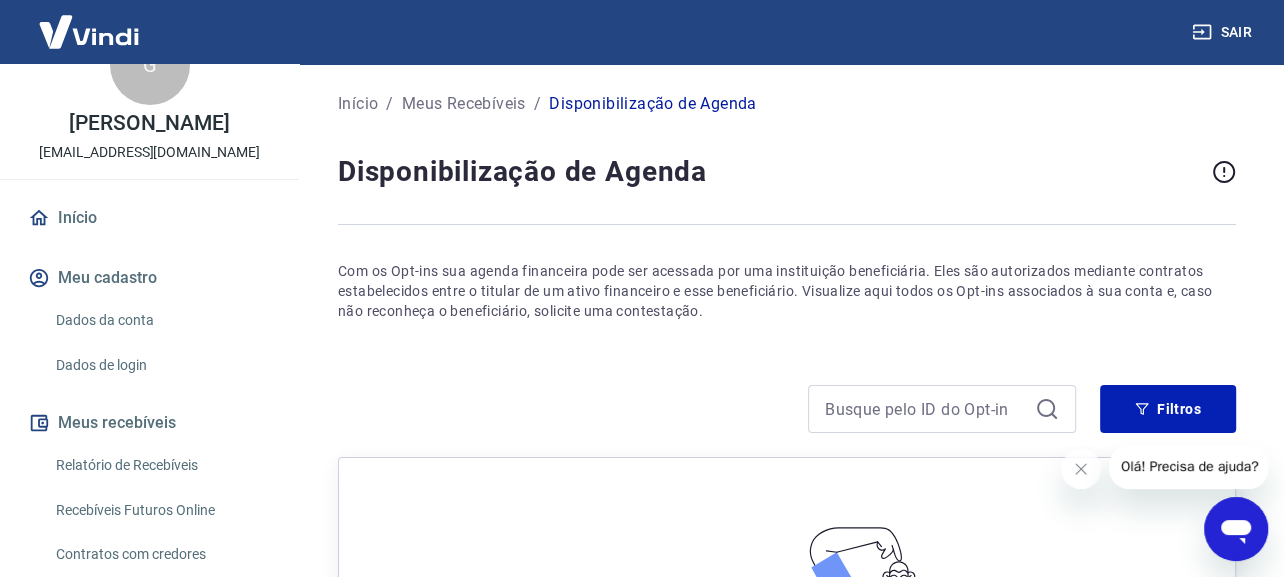 scroll, scrollTop: 116, scrollLeft: 0, axis: vertical 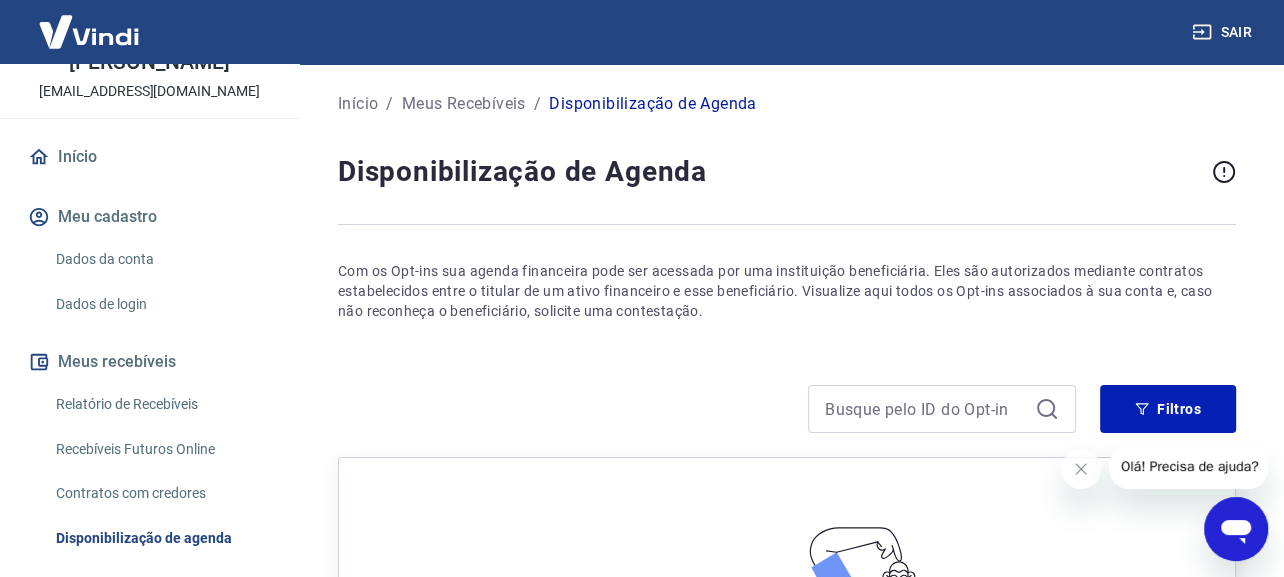 click on "Relatório de Recebíveis" at bounding box center [161, 404] 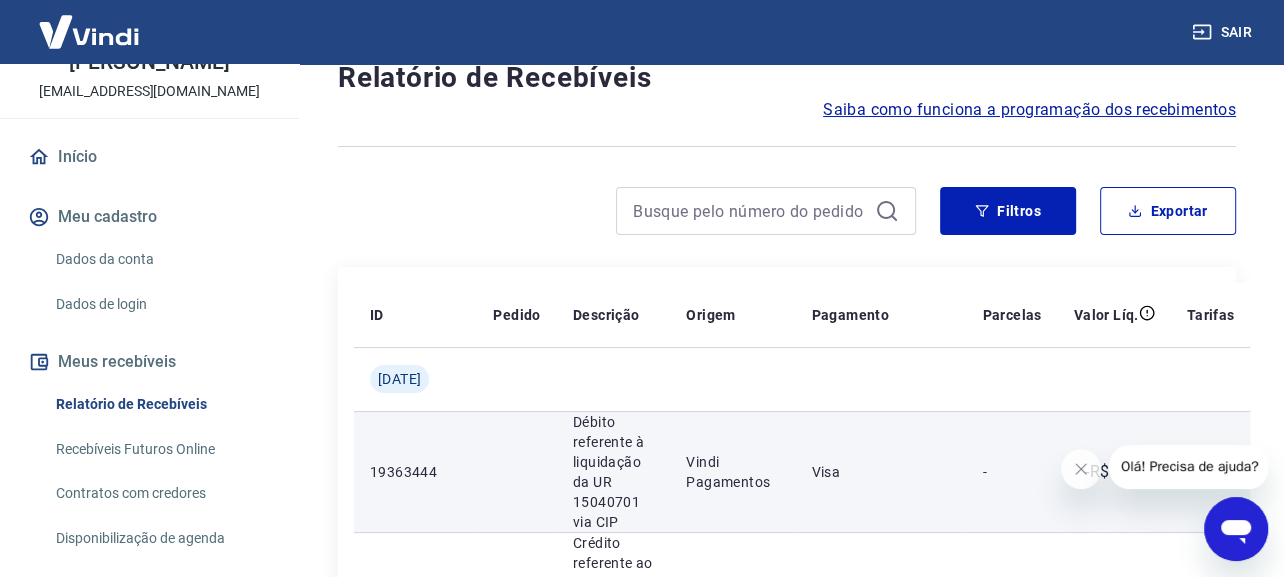 scroll, scrollTop: 0, scrollLeft: 0, axis: both 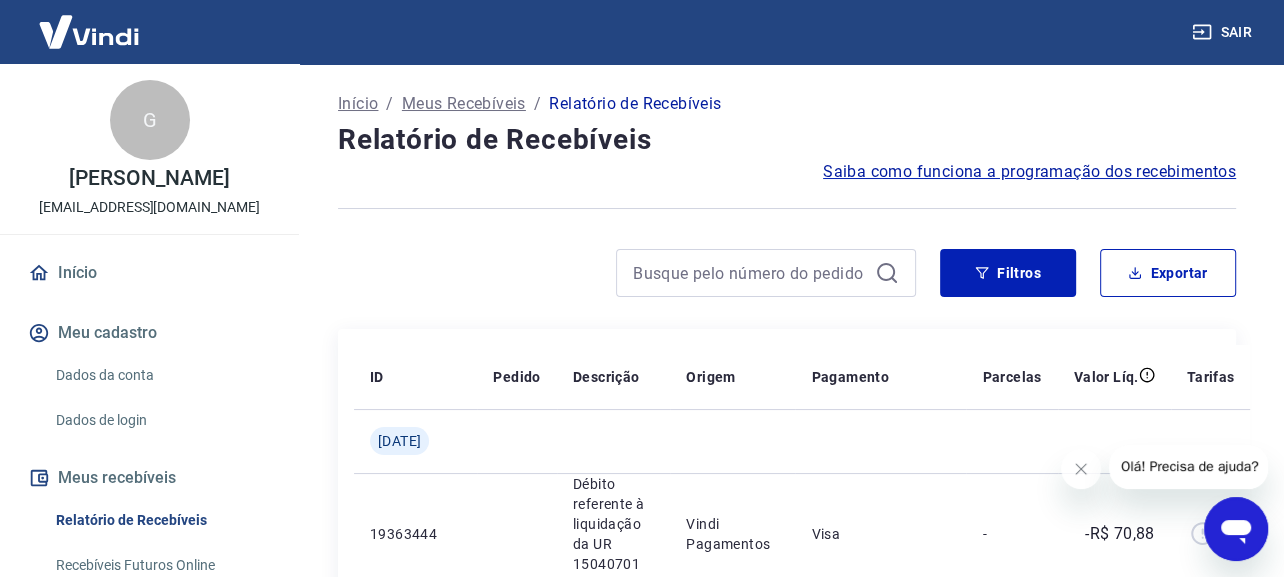 click on "Início" at bounding box center [149, 273] 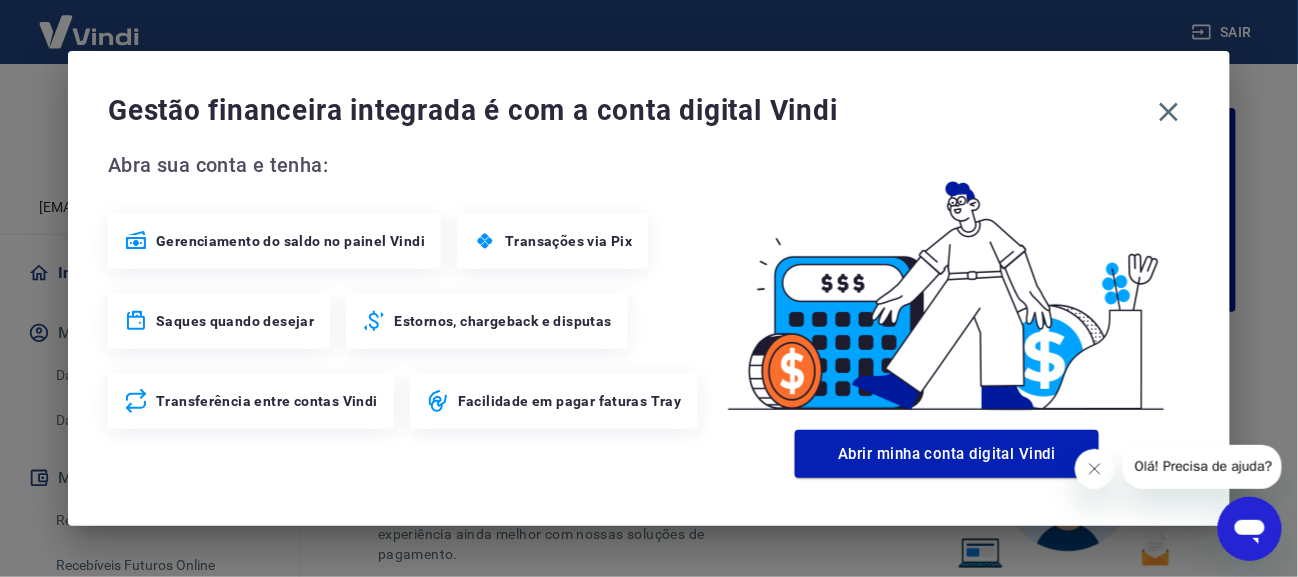 click 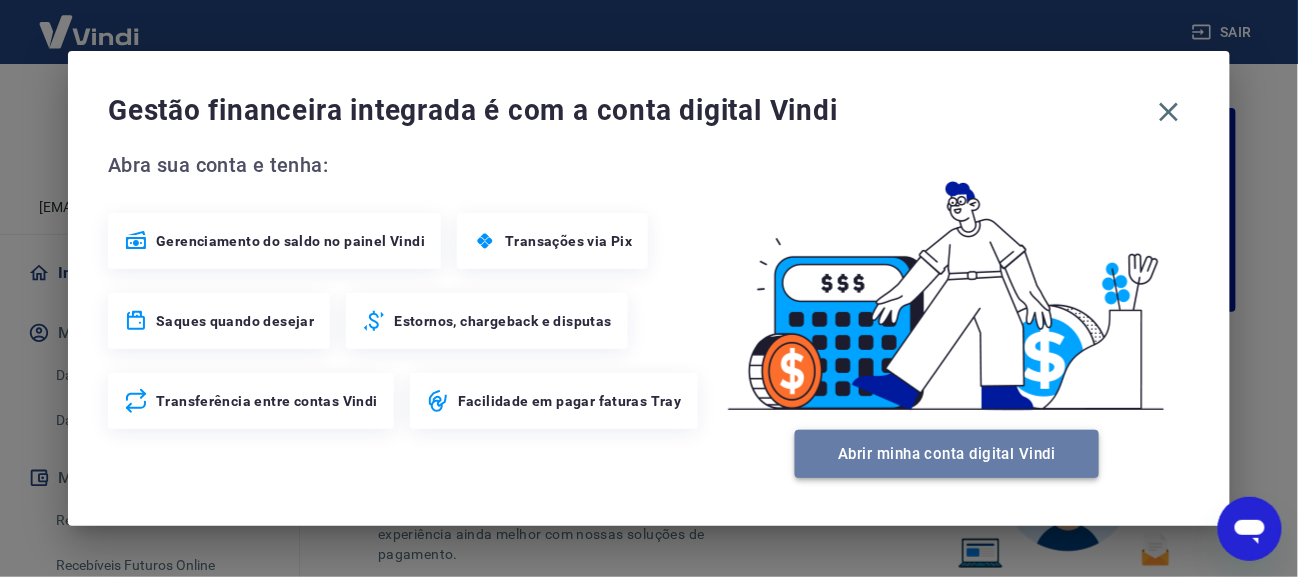 click on "Abrir minha conta digital Vindi" at bounding box center (947, 454) 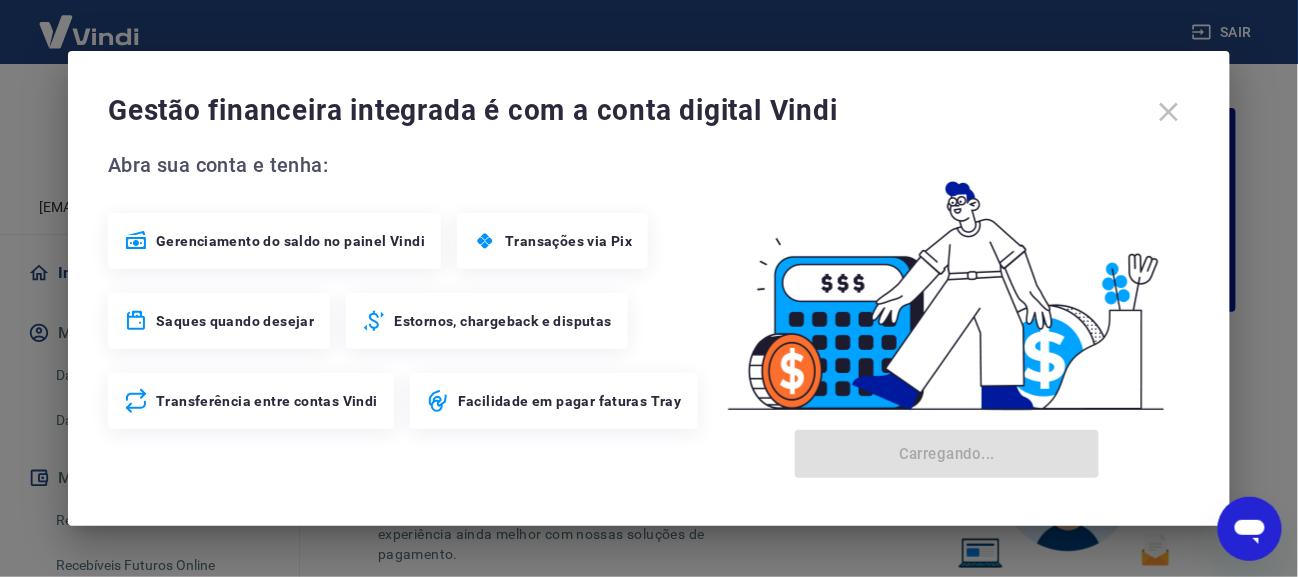 click on "Gestão financeira integrada é com a conta digital Vindi" at bounding box center (649, 112) 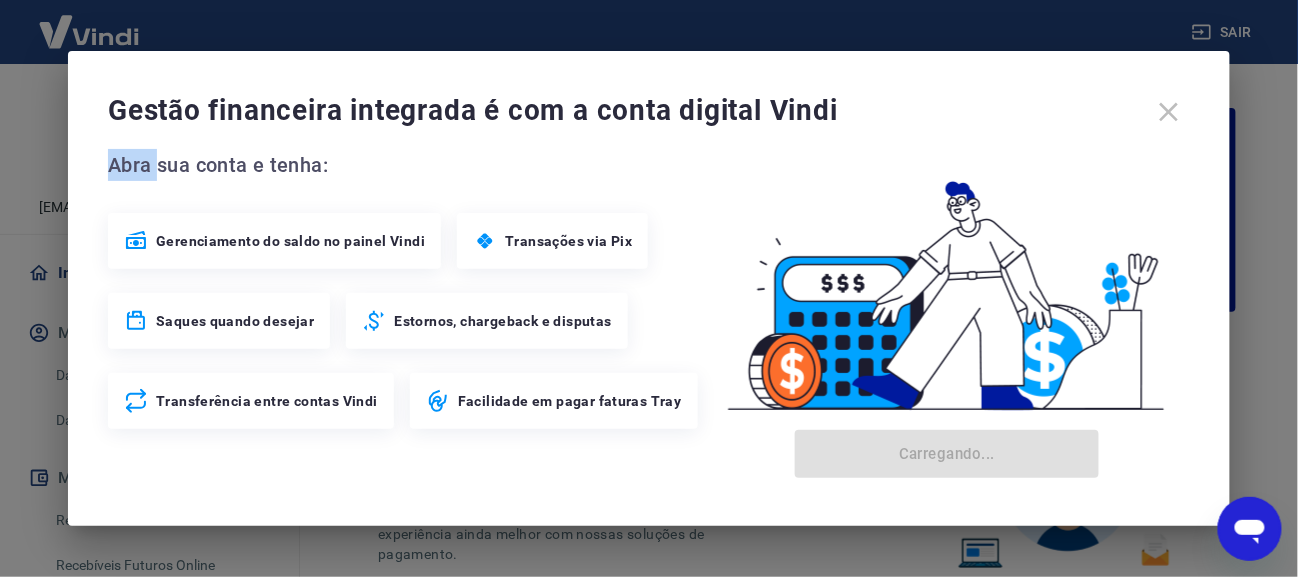 click on "Gestão financeira integrada é com a conta digital Vindi" at bounding box center [649, 112] 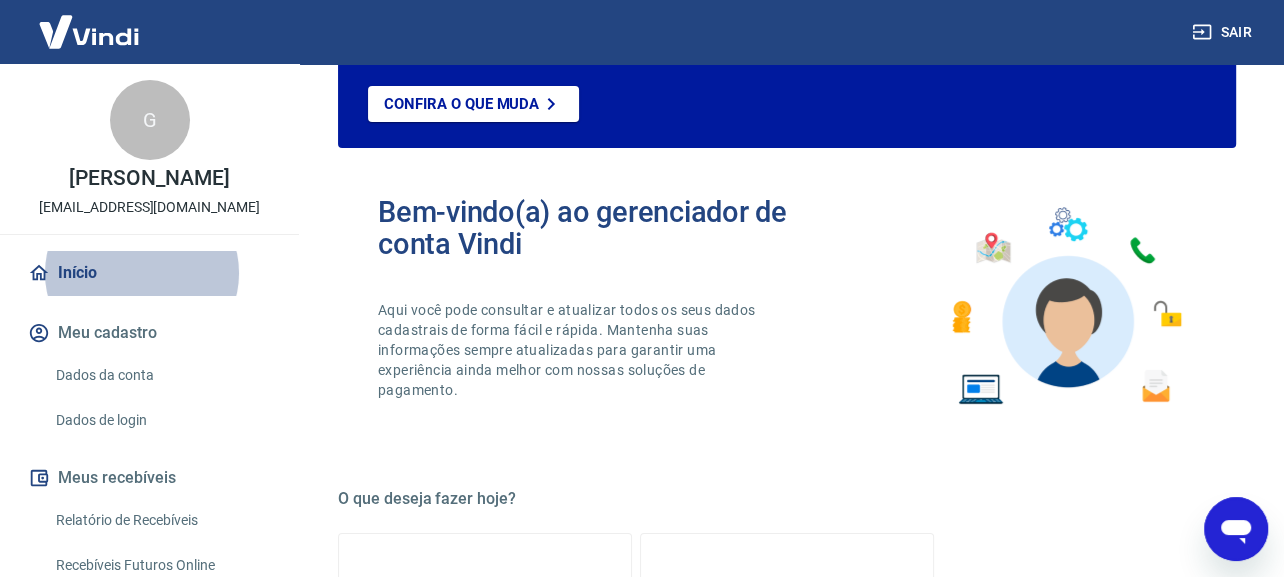 scroll, scrollTop: 100, scrollLeft: 0, axis: vertical 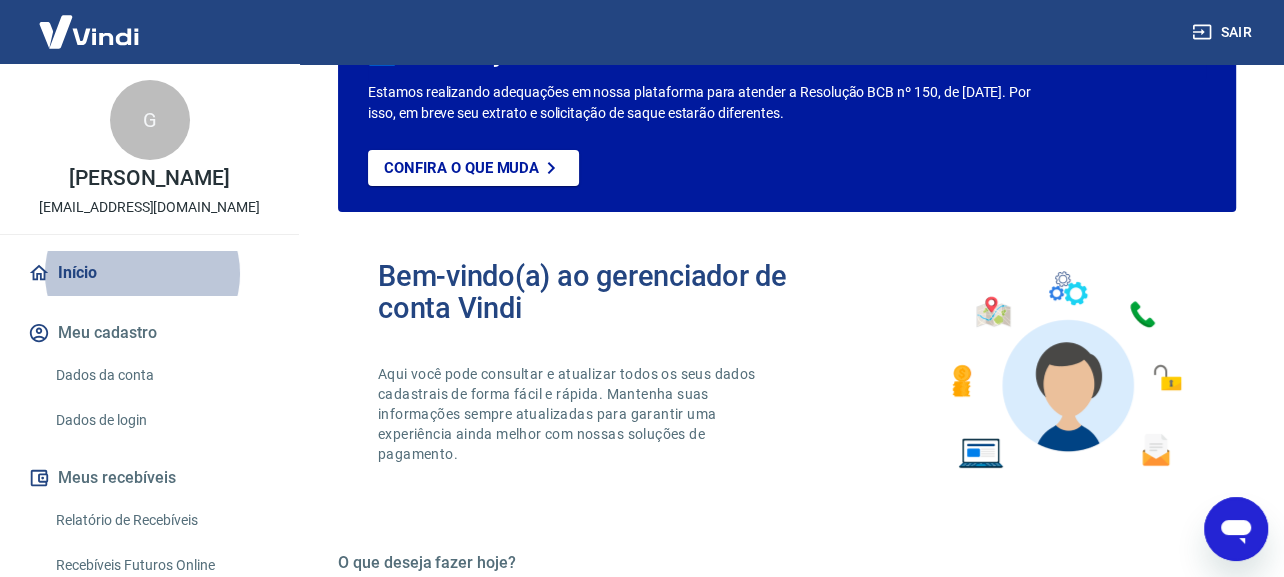 click on "Dados da conta" at bounding box center [161, 375] 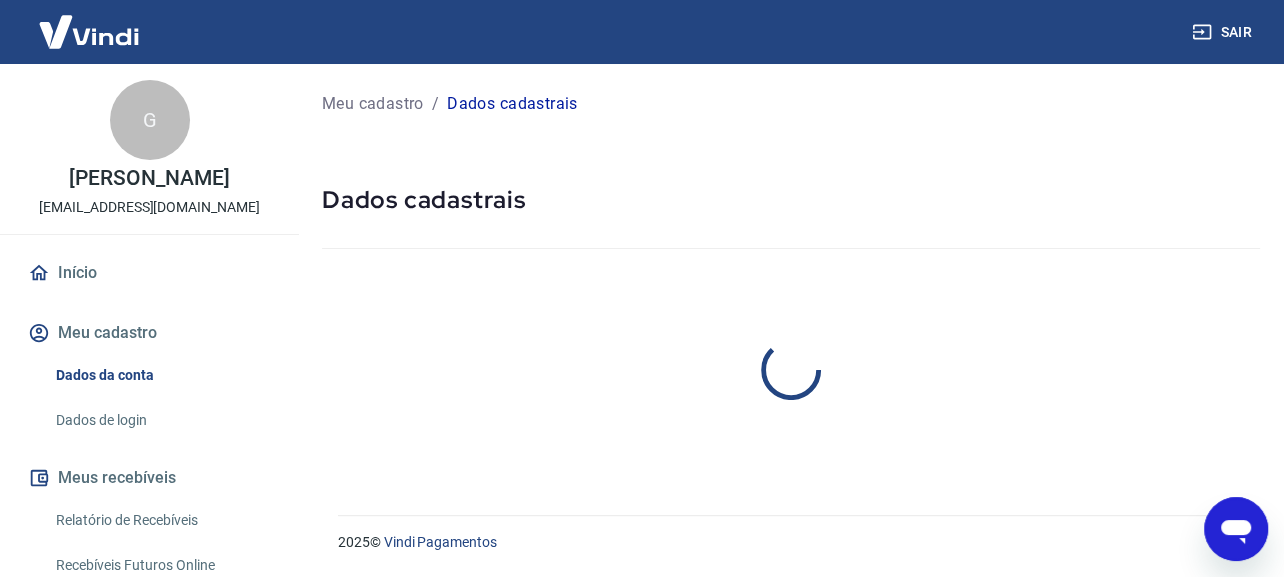 scroll, scrollTop: 0, scrollLeft: 0, axis: both 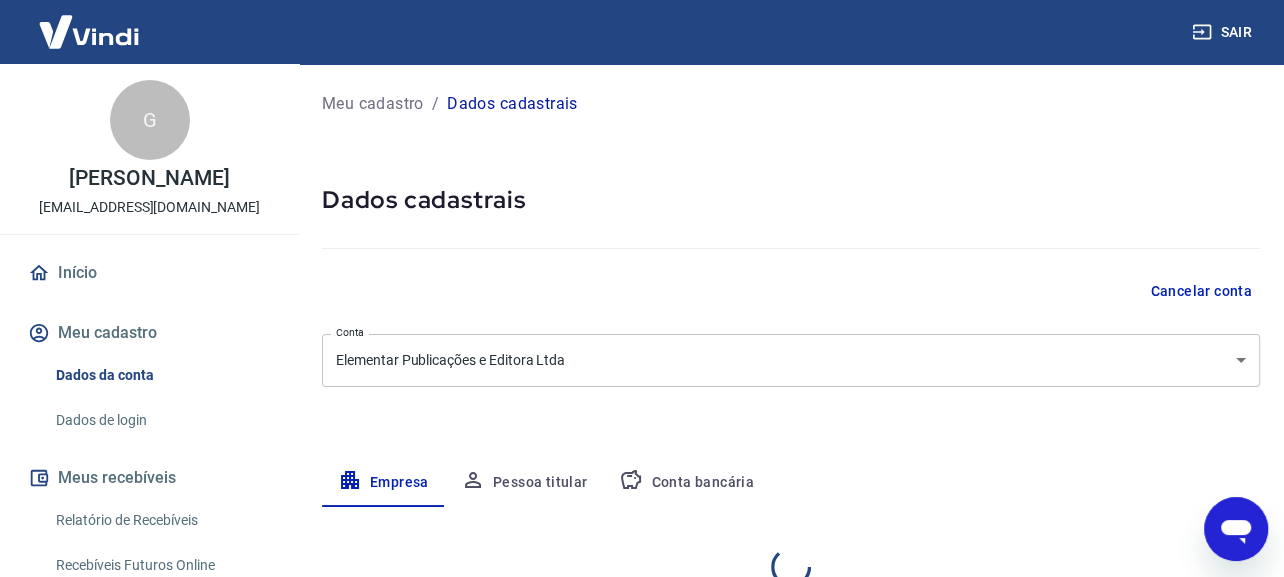 select on "SP" 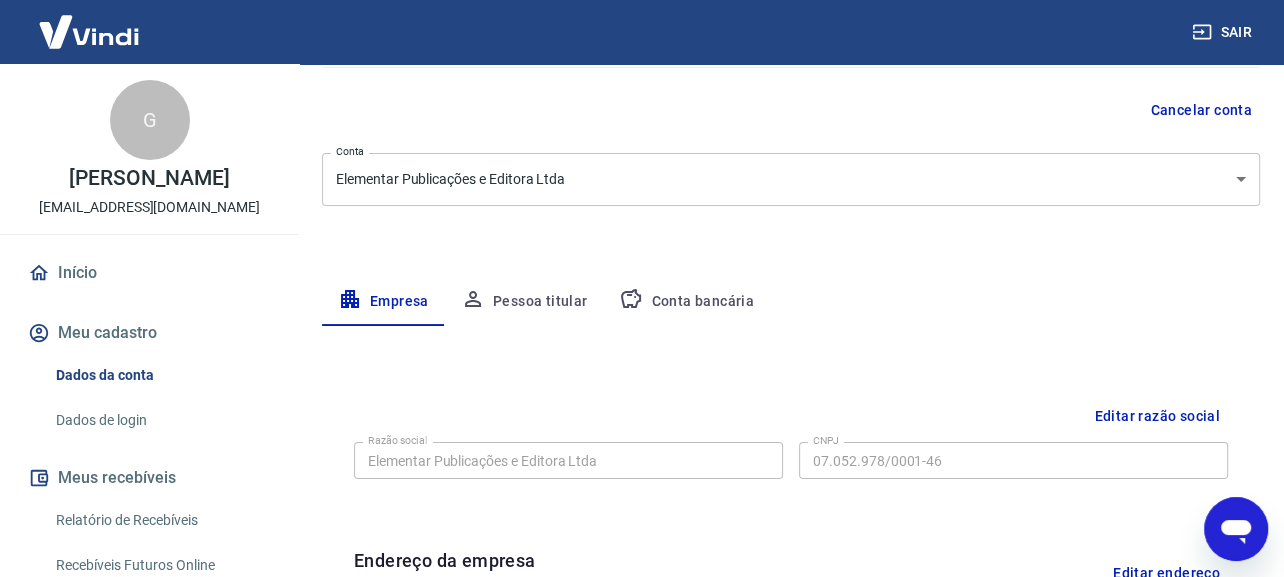scroll, scrollTop: 200, scrollLeft: 0, axis: vertical 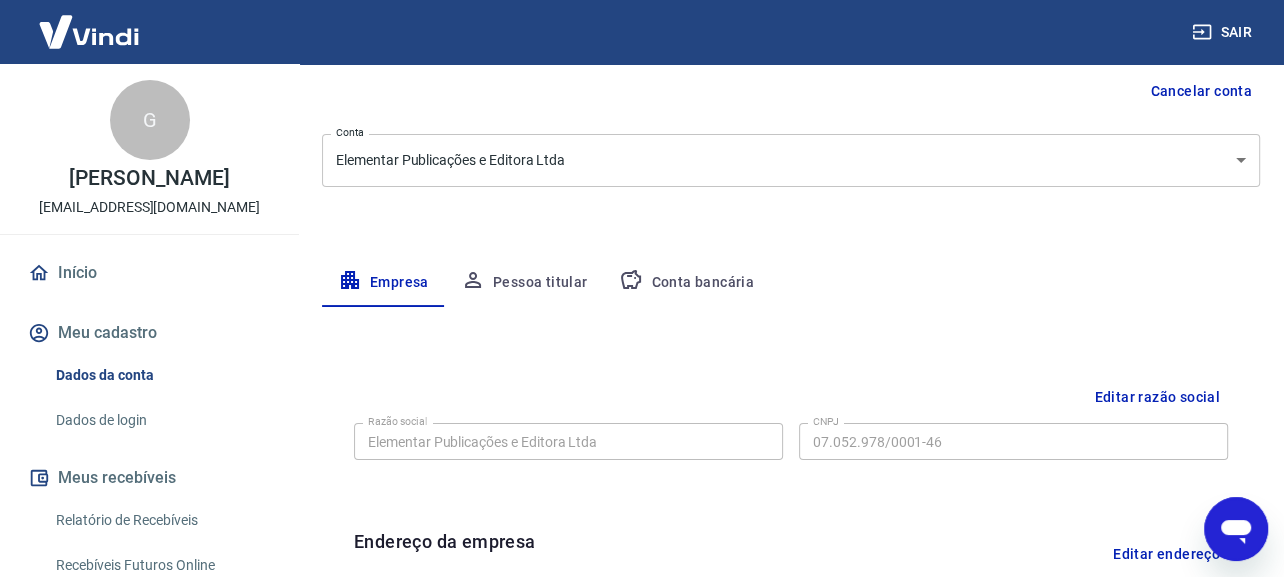click on "Pessoa titular" at bounding box center [524, 283] 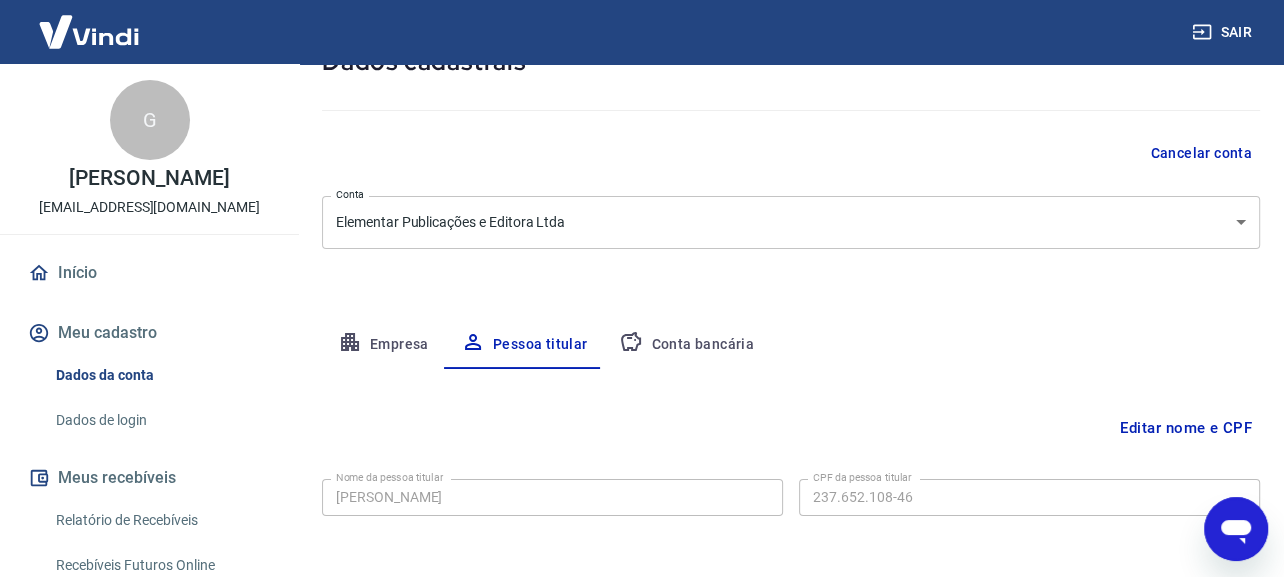 scroll, scrollTop: 200, scrollLeft: 0, axis: vertical 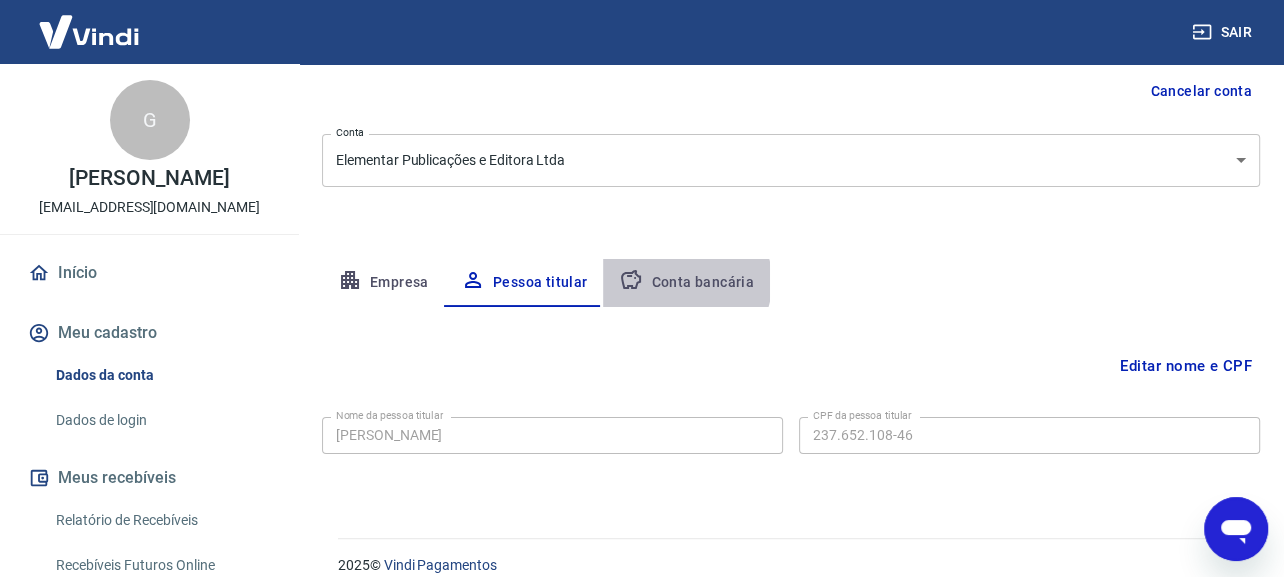 click on "Conta bancária" at bounding box center [686, 283] 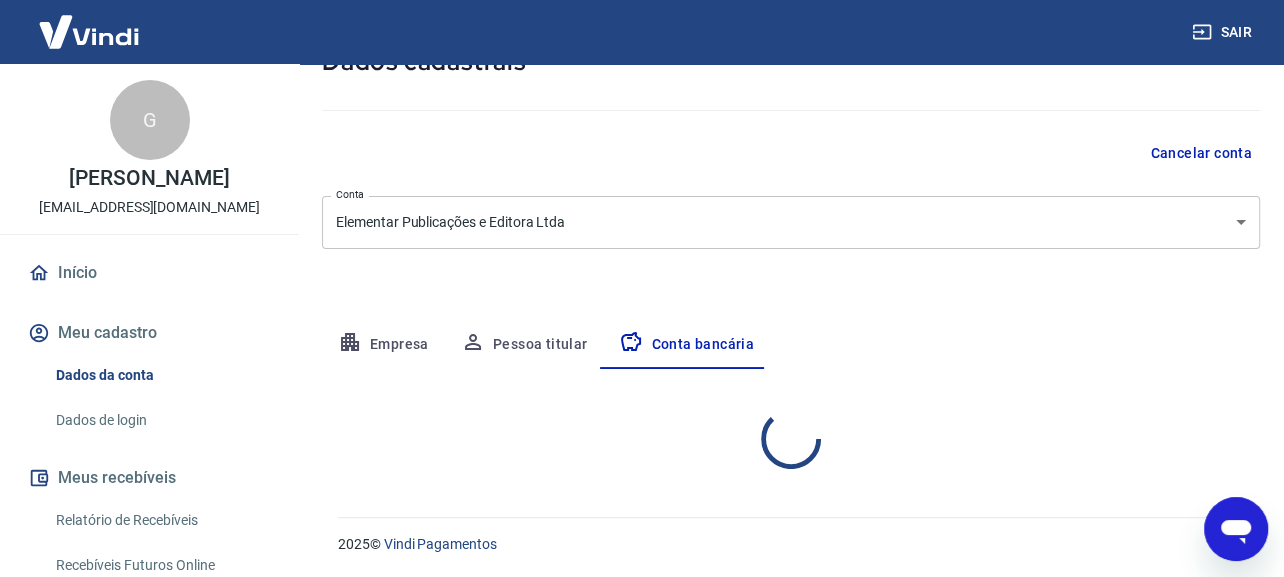 select on "1" 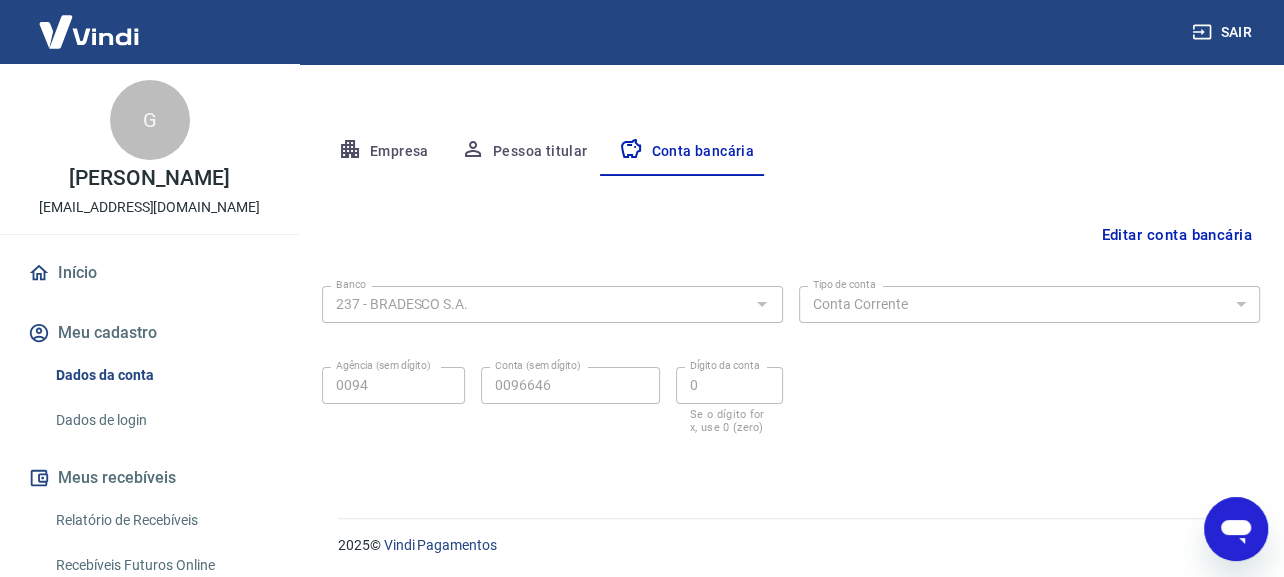scroll, scrollTop: 333, scrollLeft: 0, axis: vertical 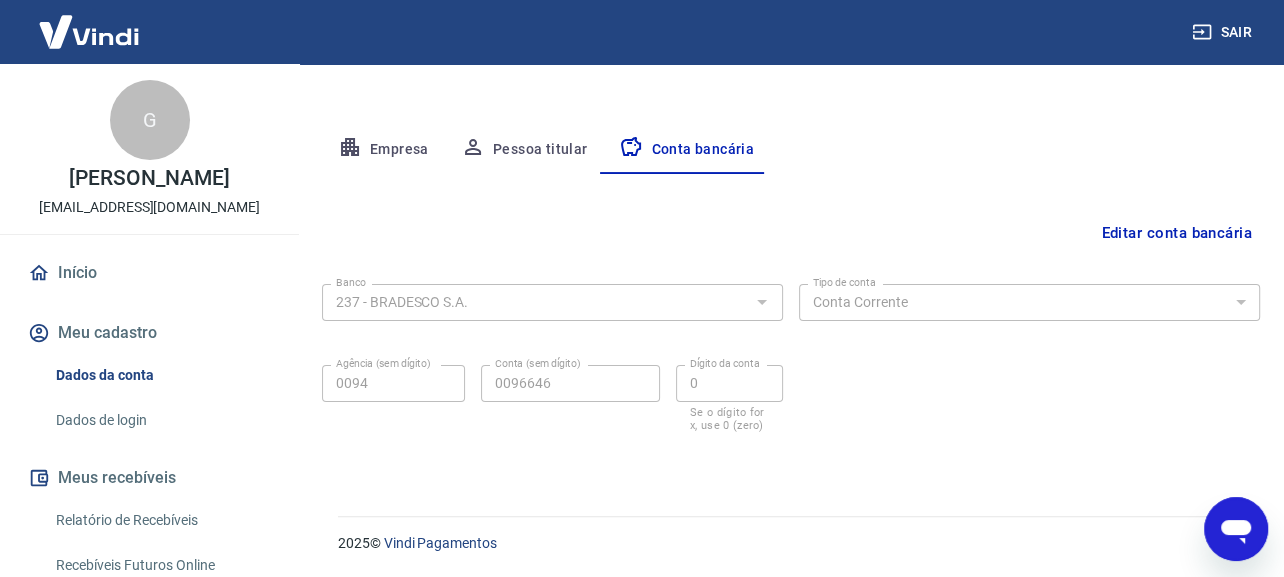 click on "Empresa" at bounding box center (383, 150) 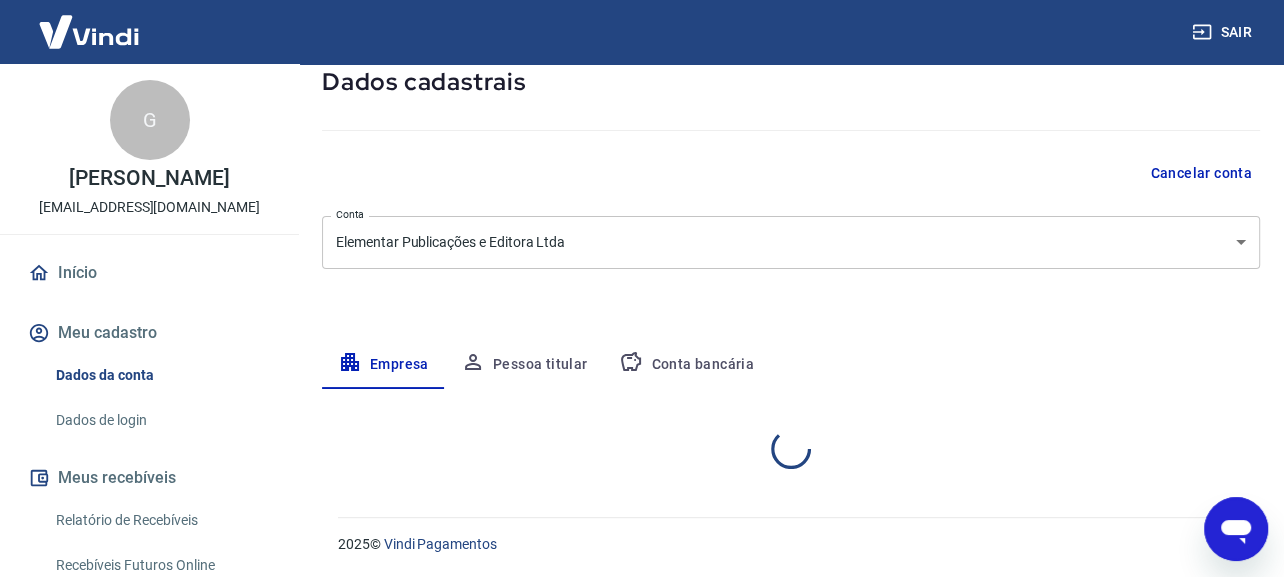 select on "SP" 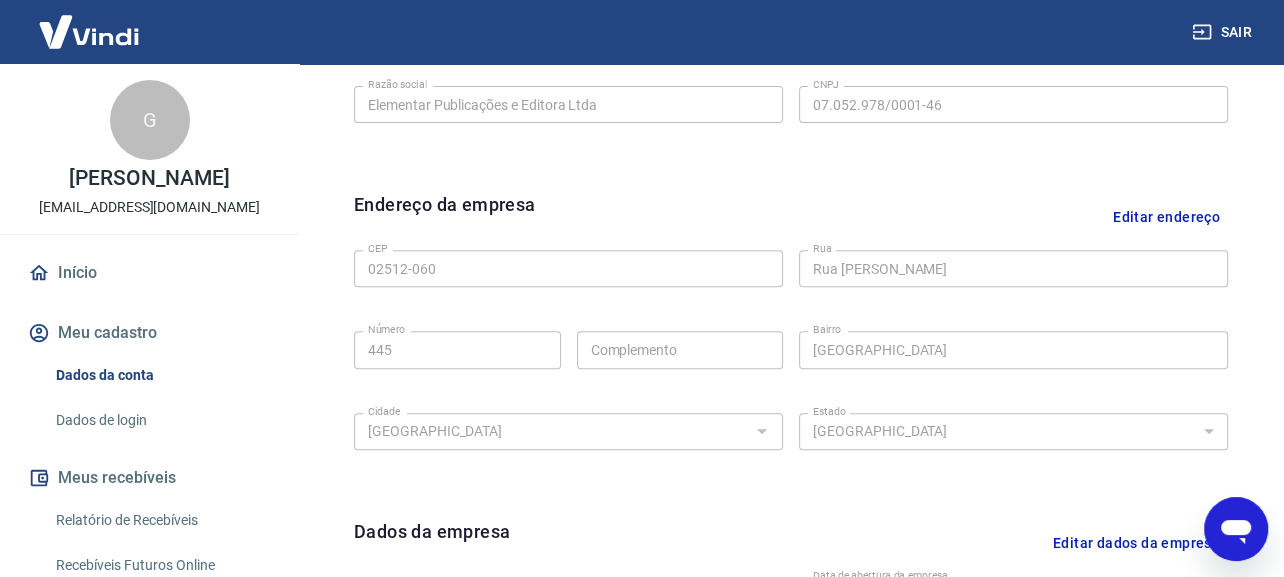 scroll, scrollTop: 533, scrollLeft: 0, axis: vertical 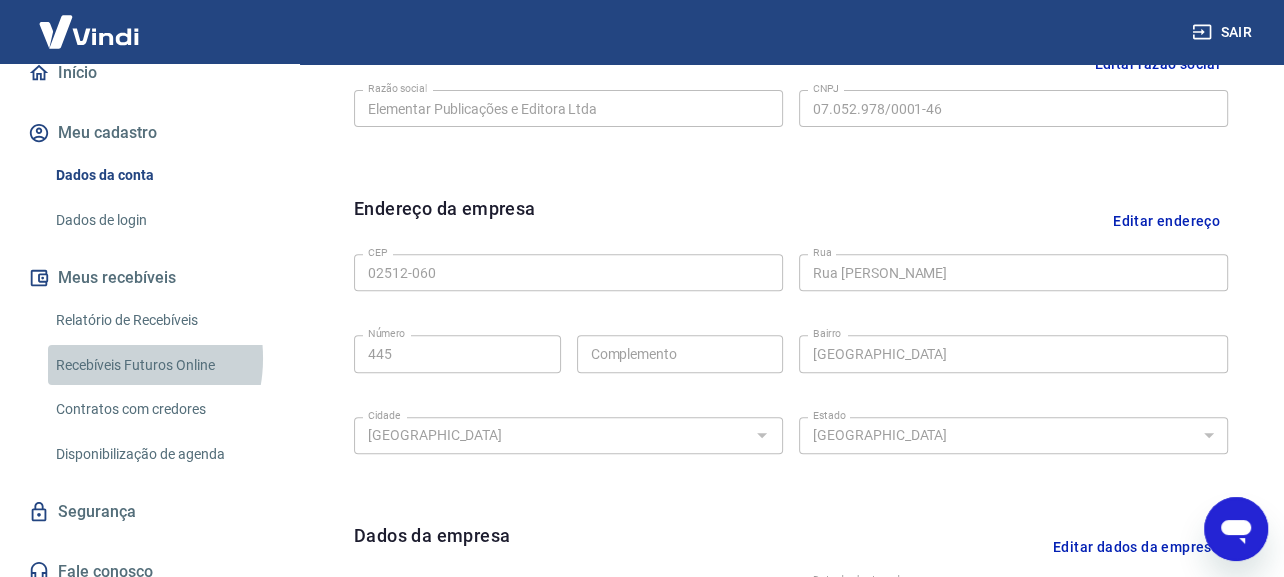 click on "Recebíveis Futuros Online" at bounding box center (161, 365) 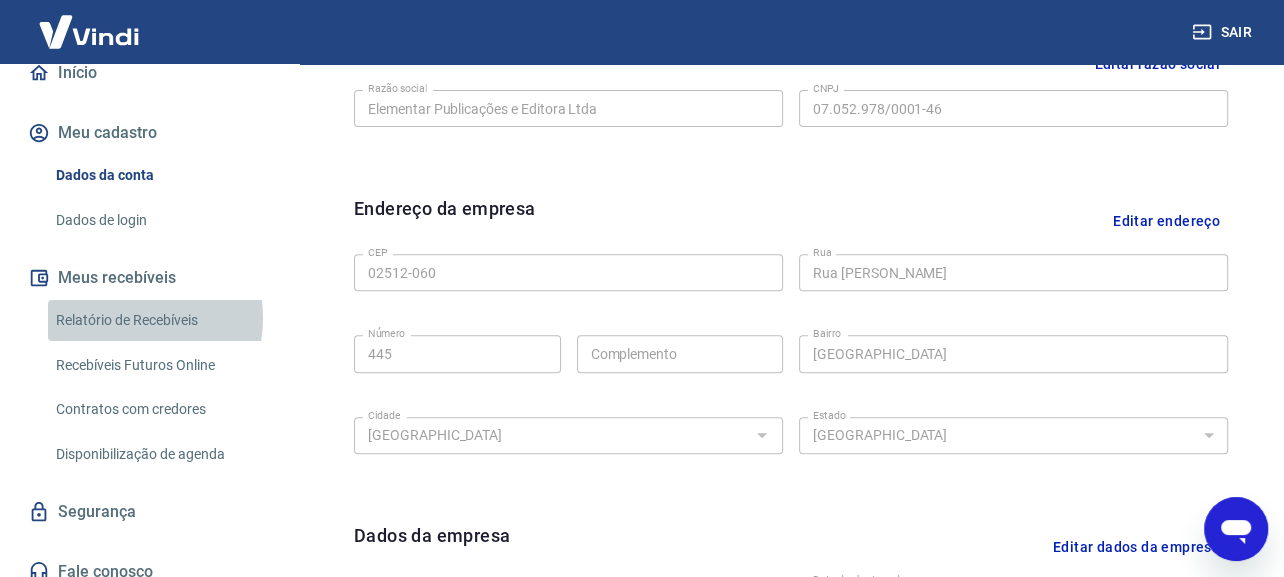 click on "Relatório de Recebíveis" at bounding box center (161, 320) 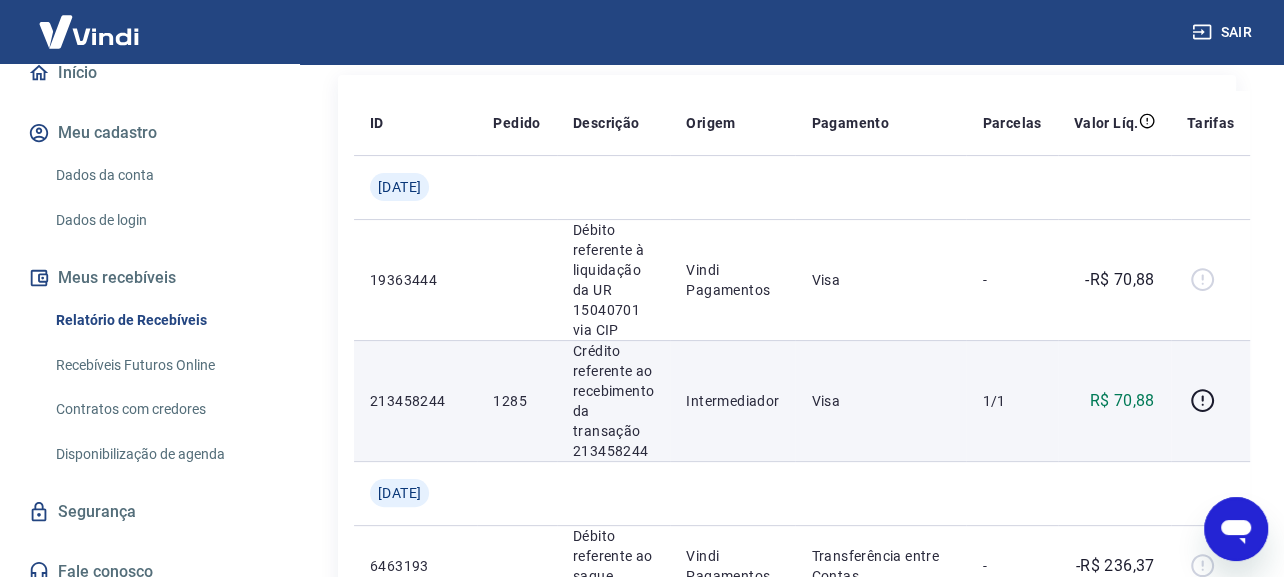 scroll, scrollTop: 300, scrollLeft: 0, axis: vertical 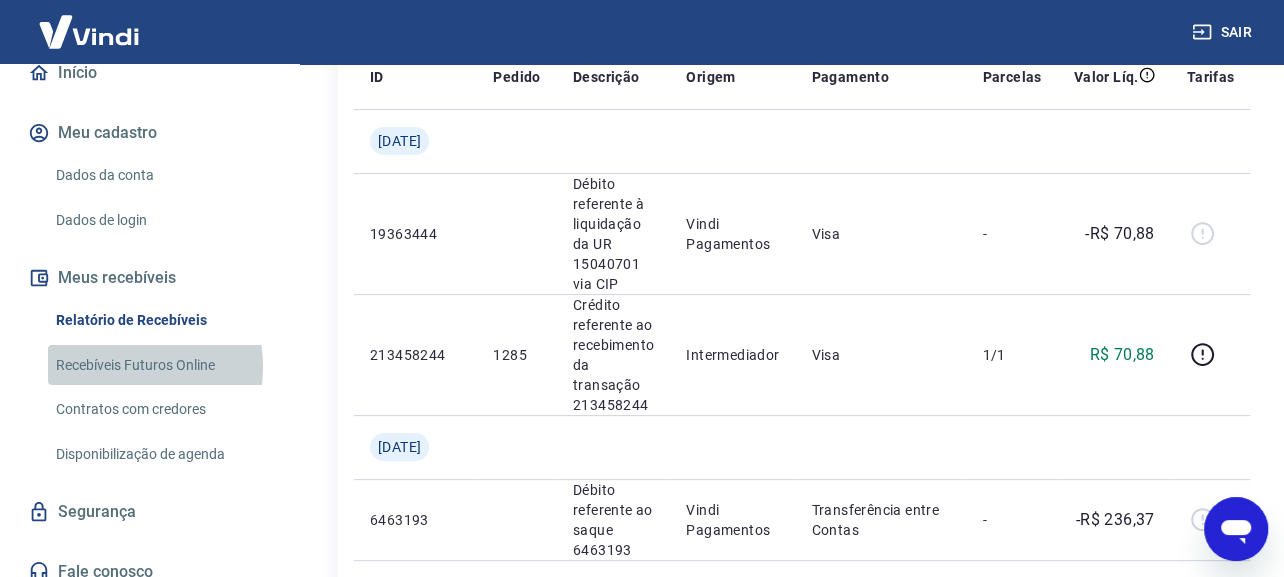 click on "Recebíveis Futuros Online" at bounding box center [161, 365] 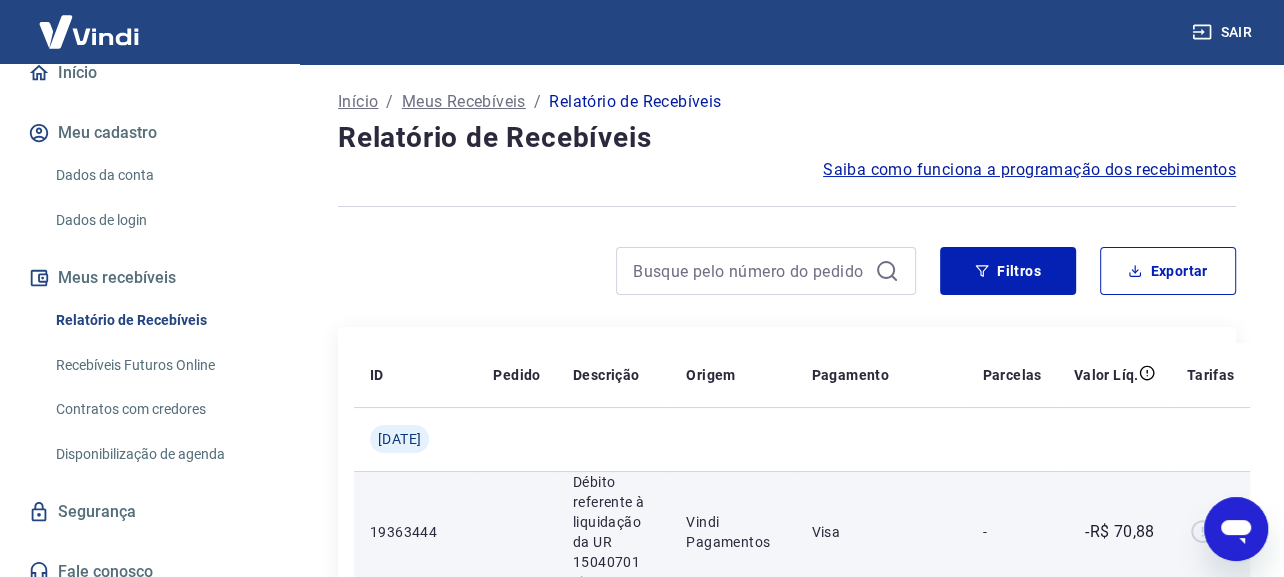 scroll, scrollTop: 0, scrollLeft: 0, axis: both 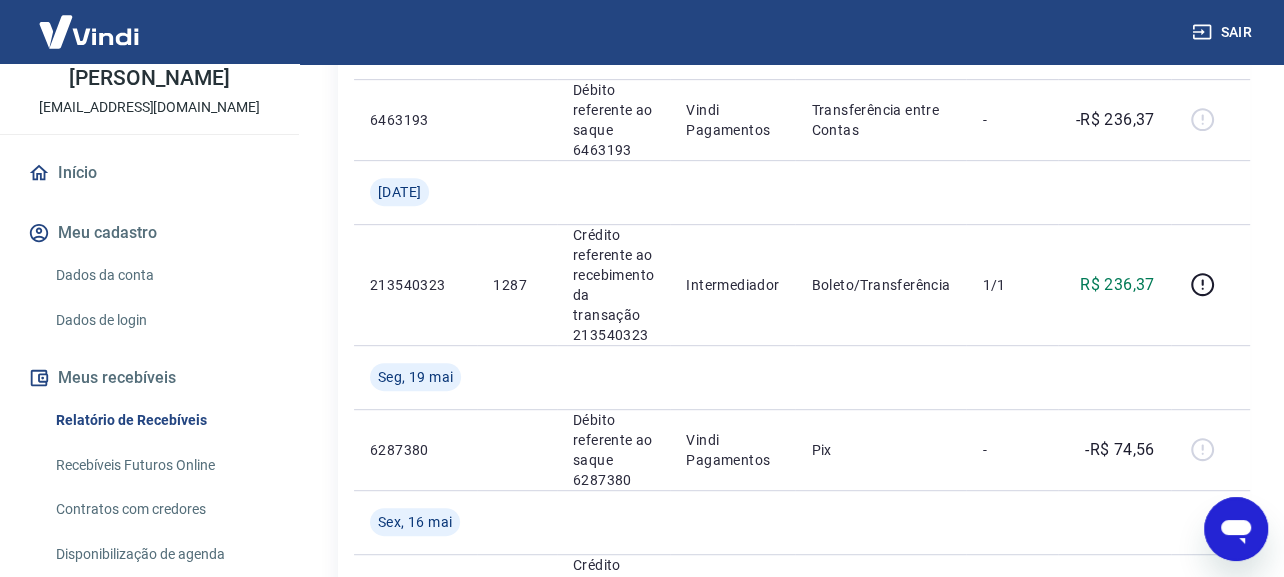 click on "Dados da conta" at bounding box center (161, 275) 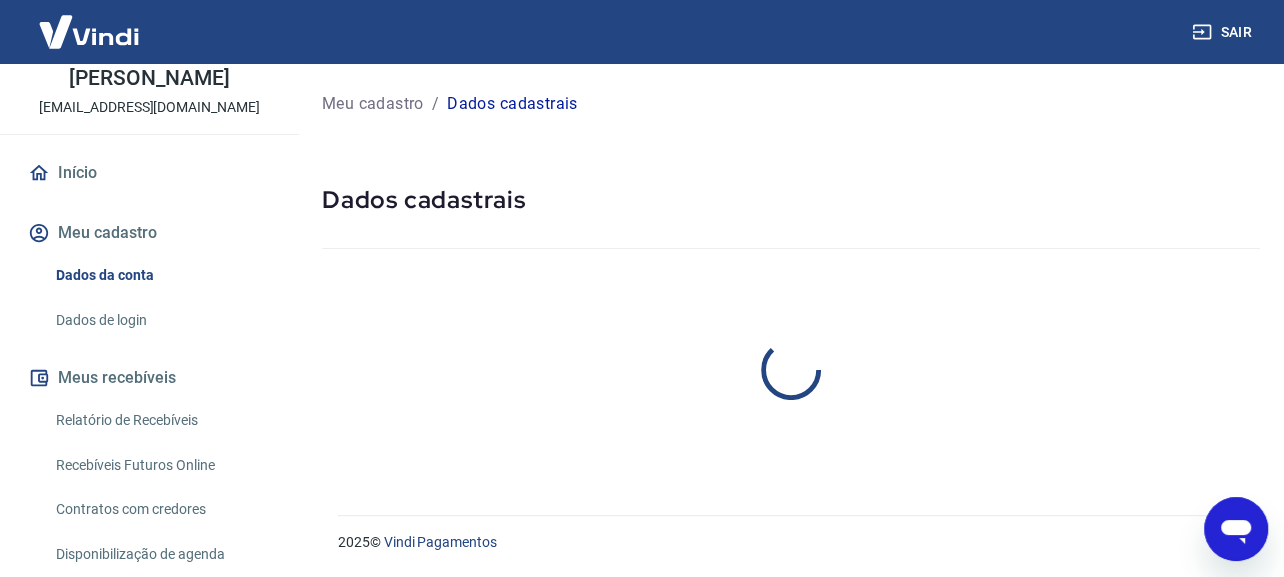 scroll, scrollTop: 0, scrollLeft: 0, axis: both 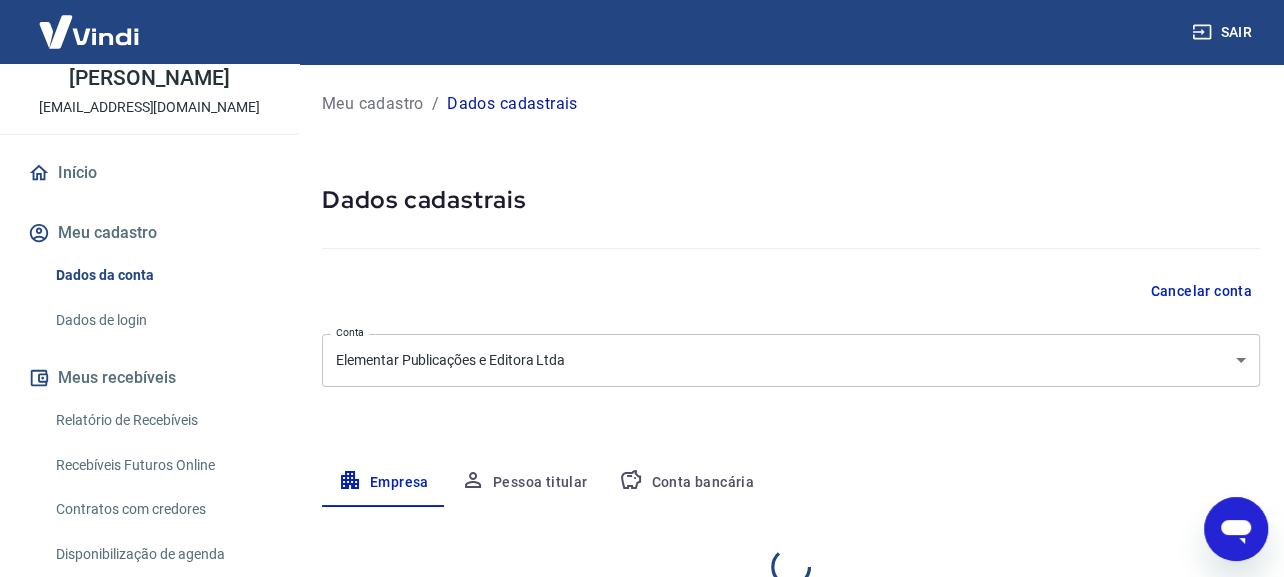 select on "SP" 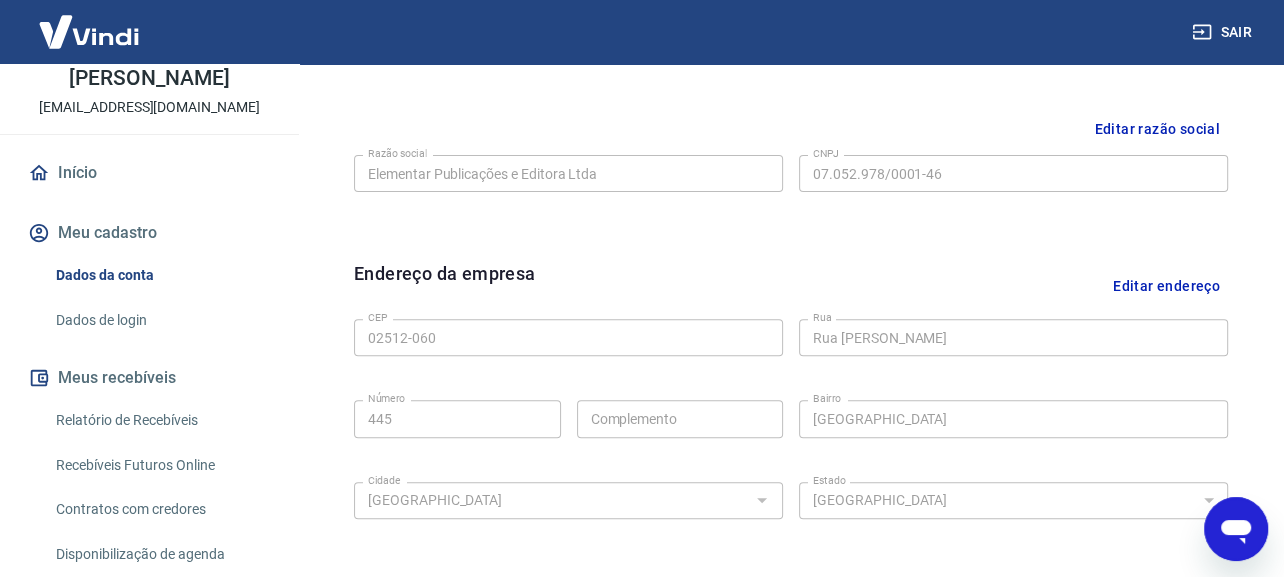 scroll, scrollTop: 500, scrollLeft: 0, axis: vertical 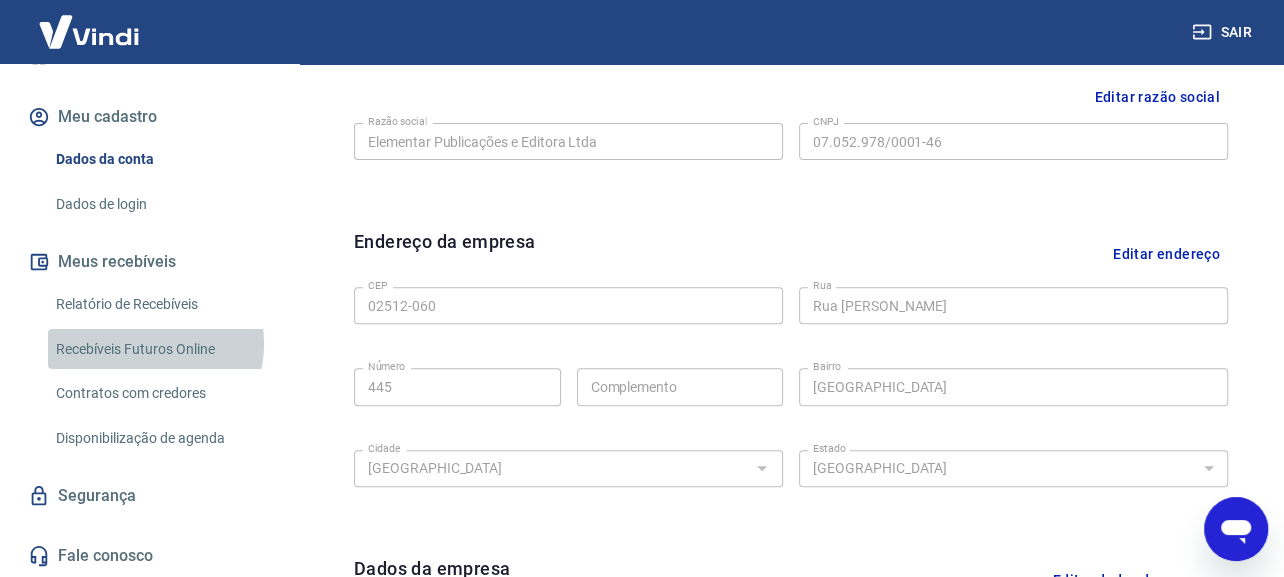 click on "Recebíveis Futuros Online" at bounding box center (161, 349) 